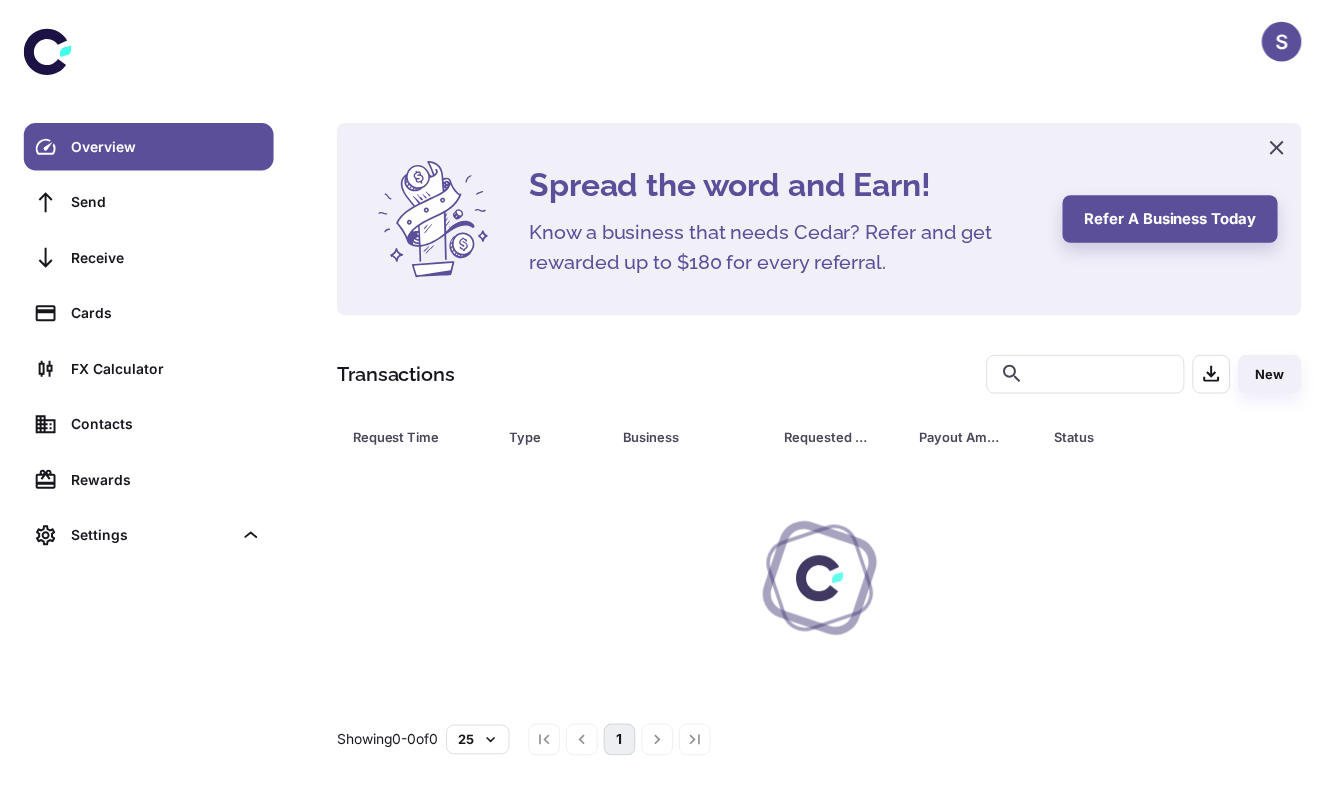 scroll, scrollTop: 0, scrollLeft: 0, axis: both 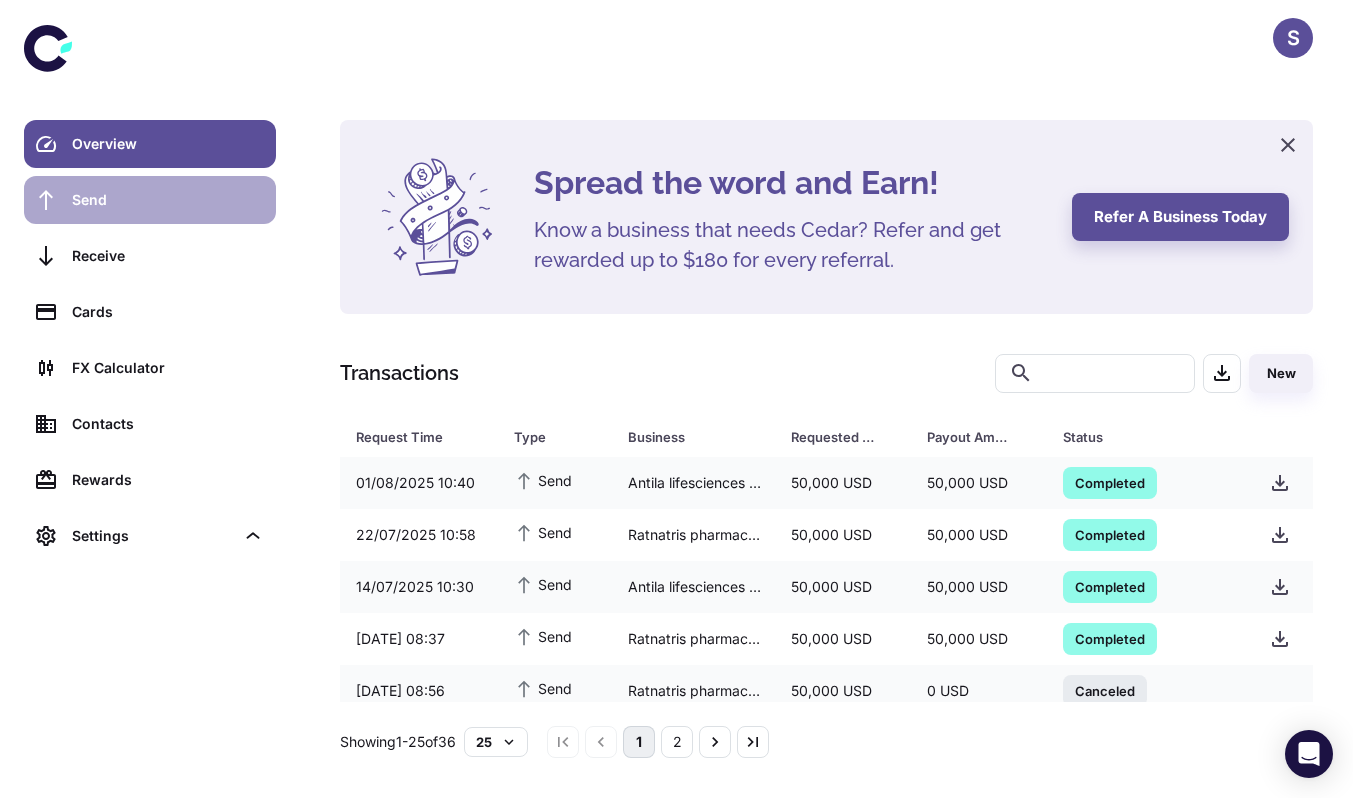 click on "Send" at bounding box center (168, 200) 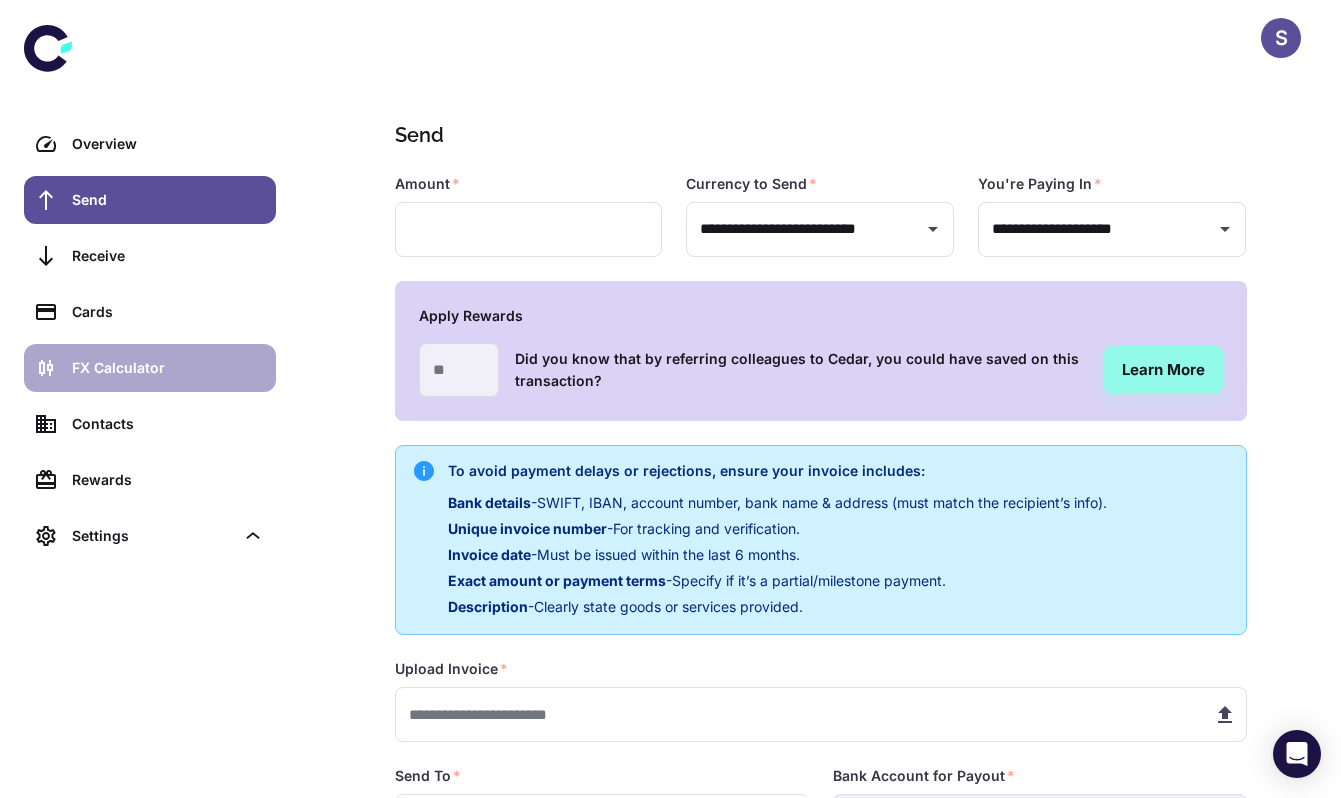 click on "FX Calculator" at bounding box center [168, 368] 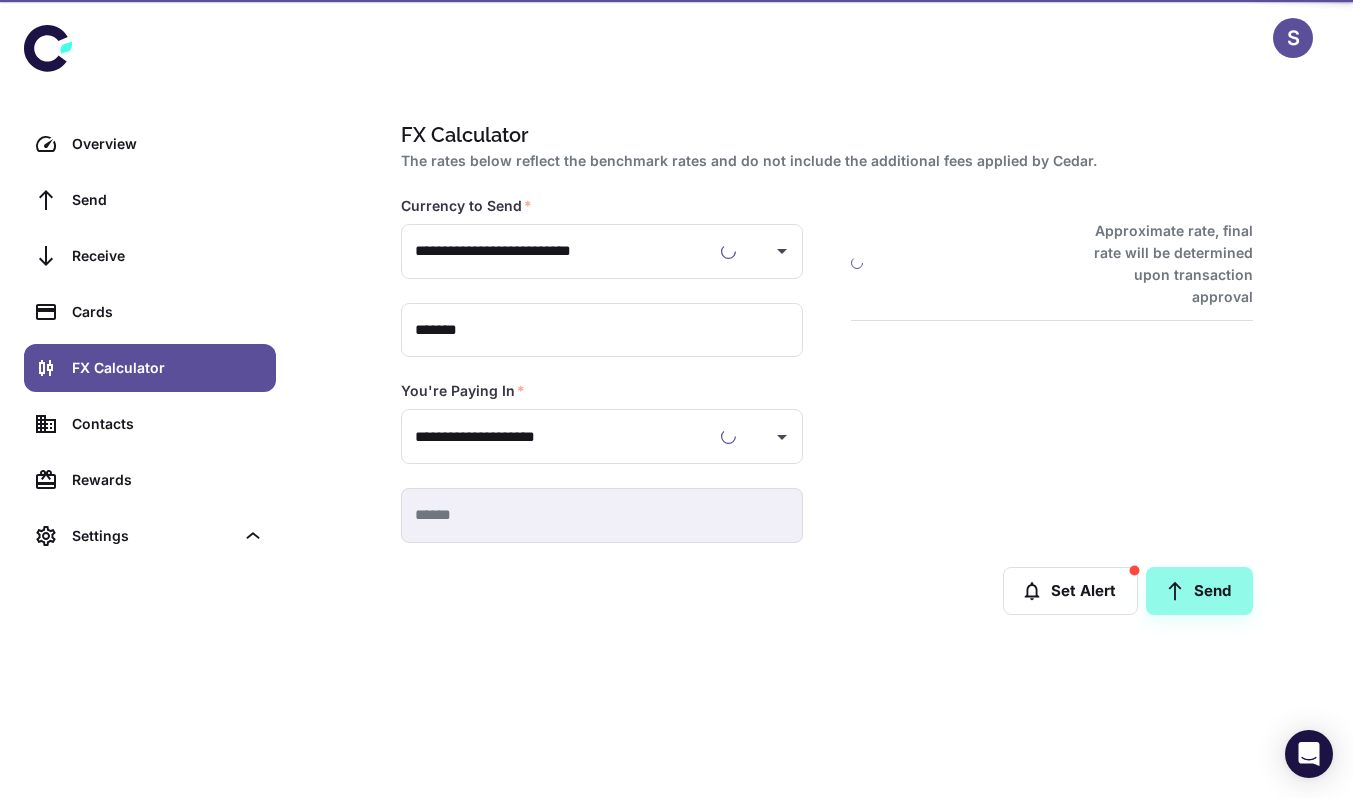 type on "**********" 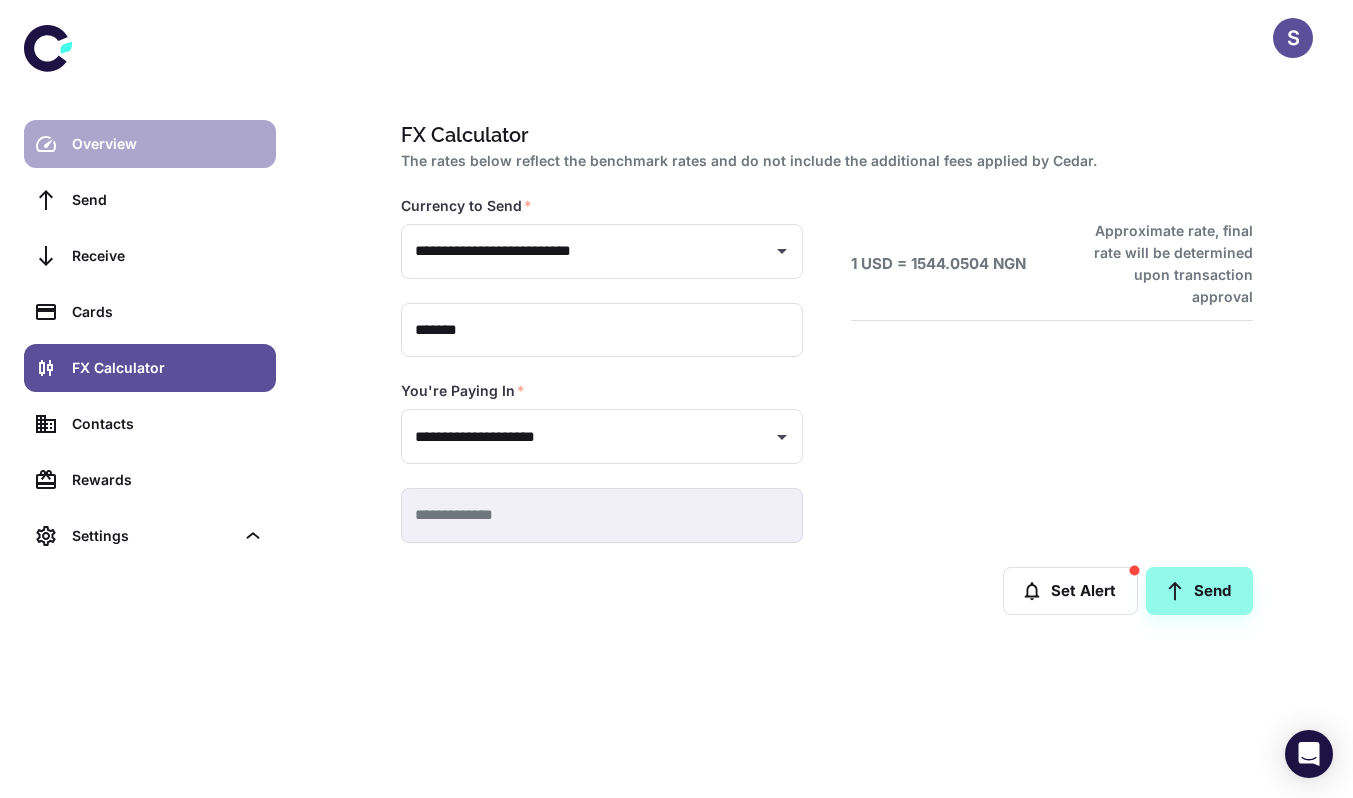 click on "Overview" at bounding box center [168, 144] 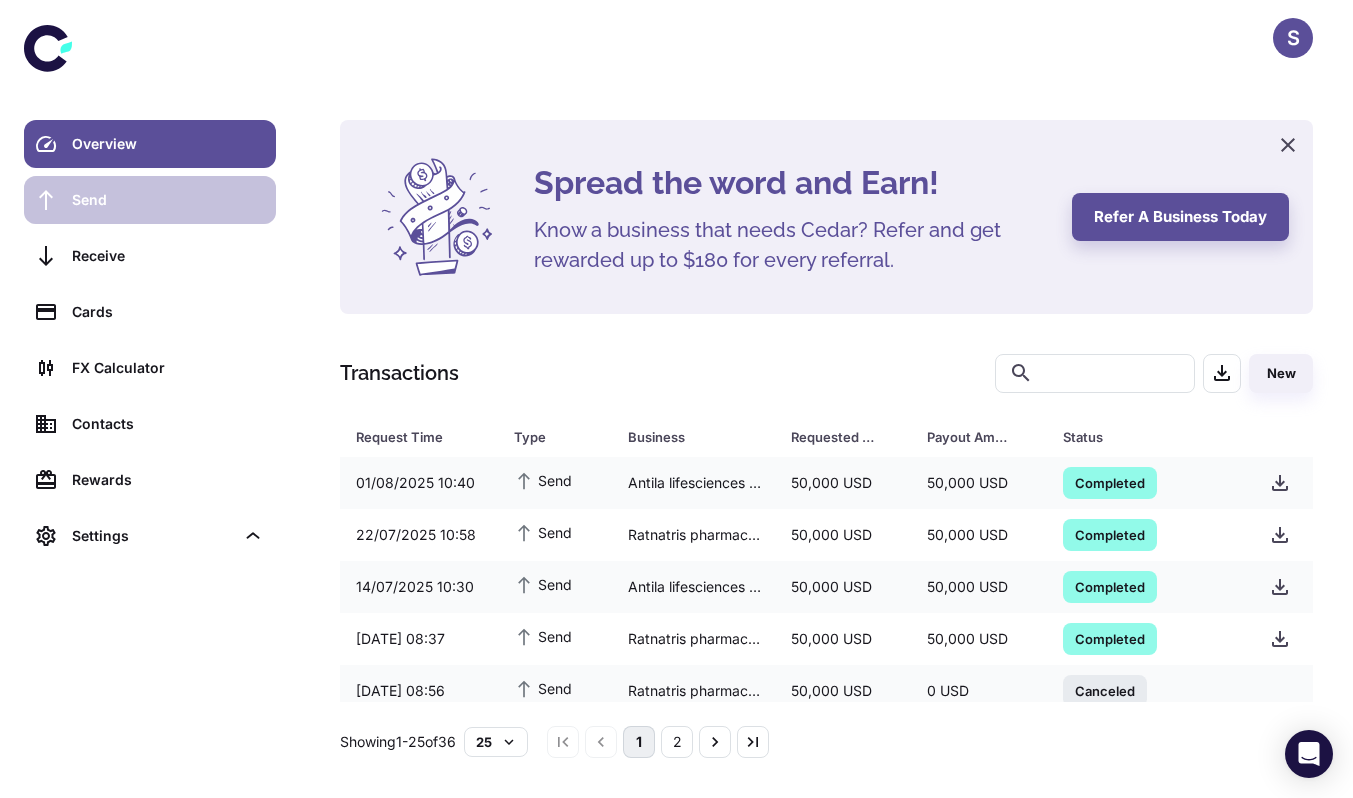 click on "Send" at bounding box center (168, 200) 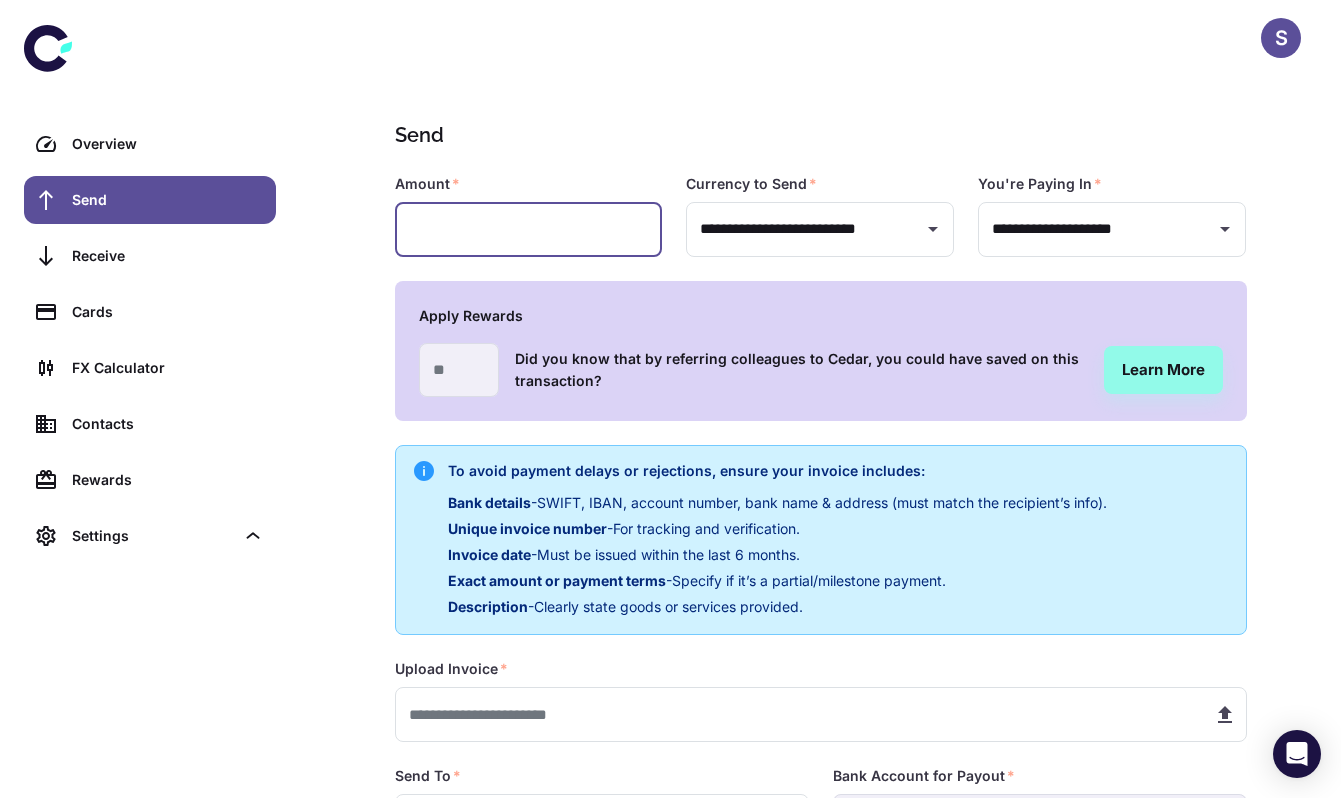 click at bounding box center [529, 229] 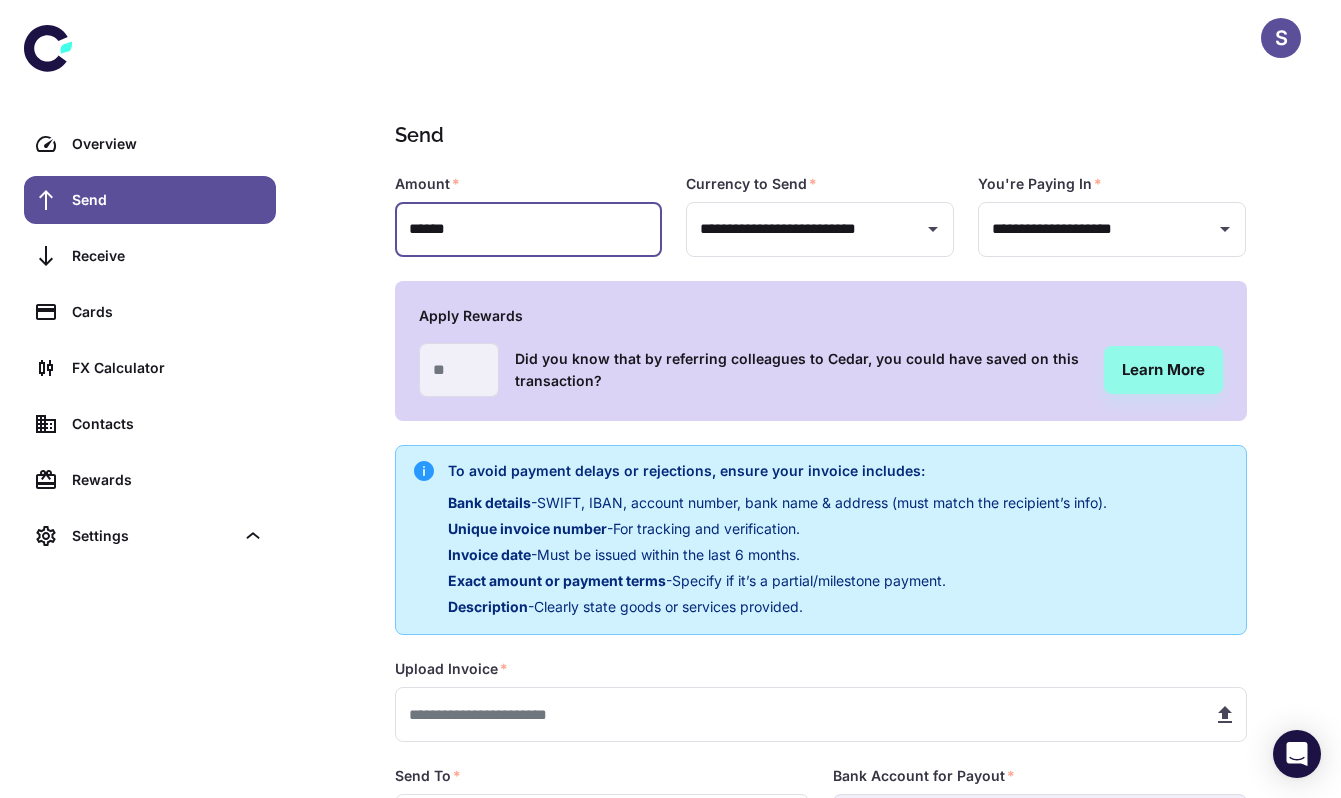 type on "******" 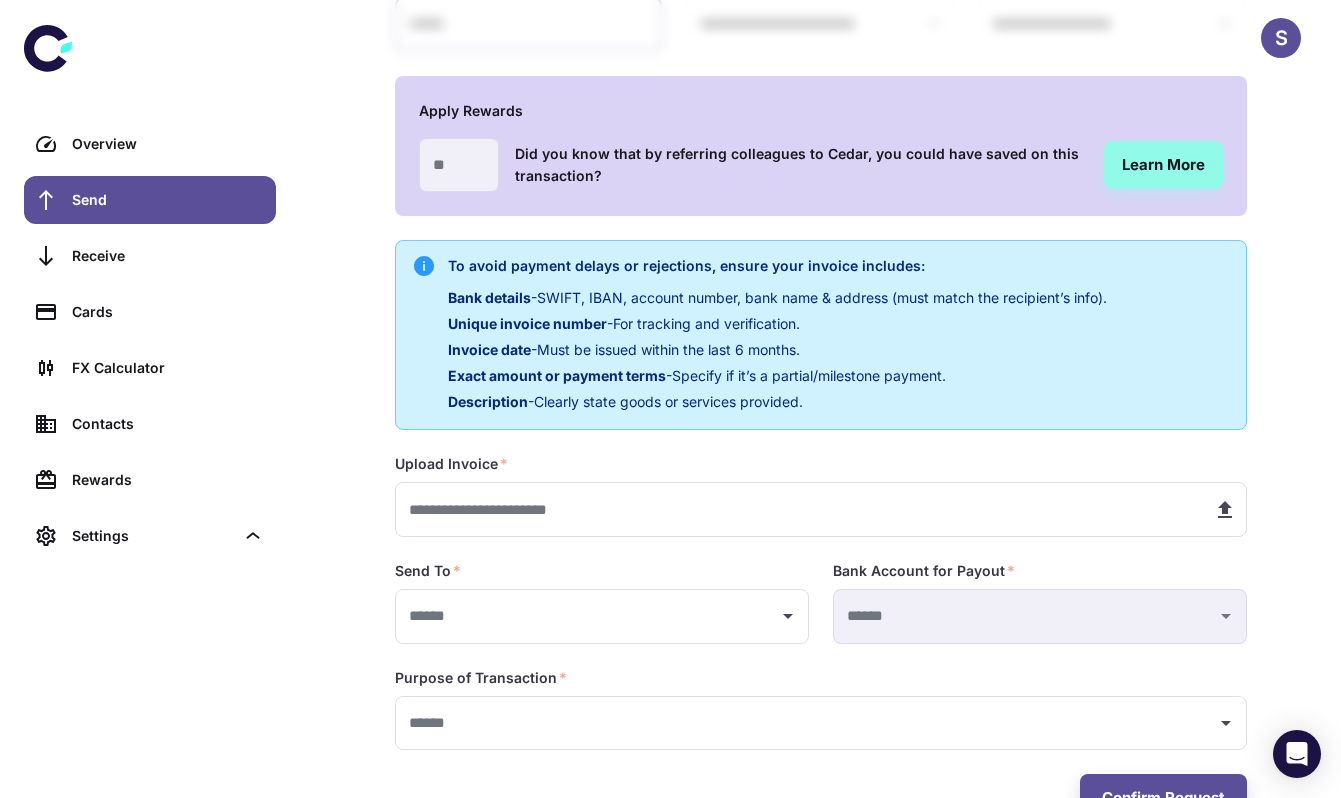 scroll, scrollTop: 269, scrollLeft: 0, axis: vertical 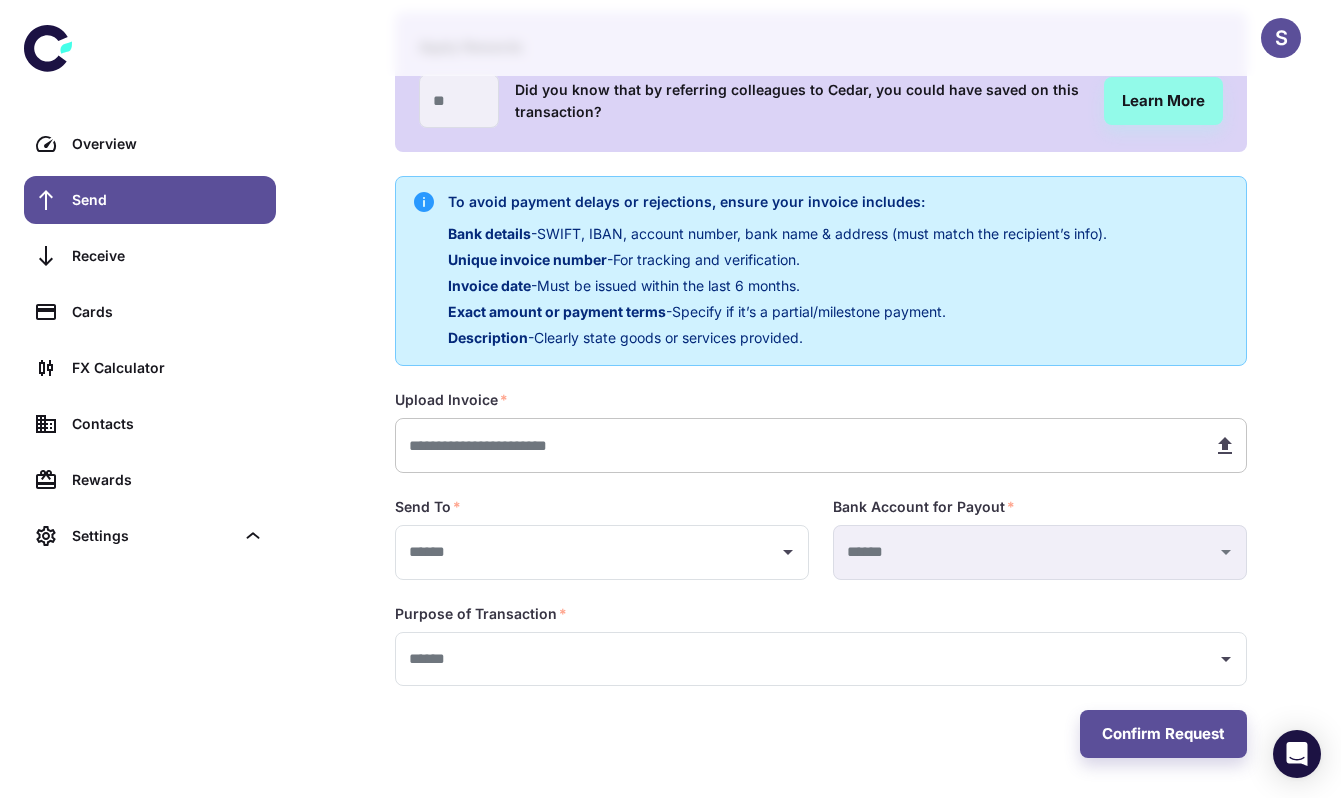 click at bounding box center [796, 445] 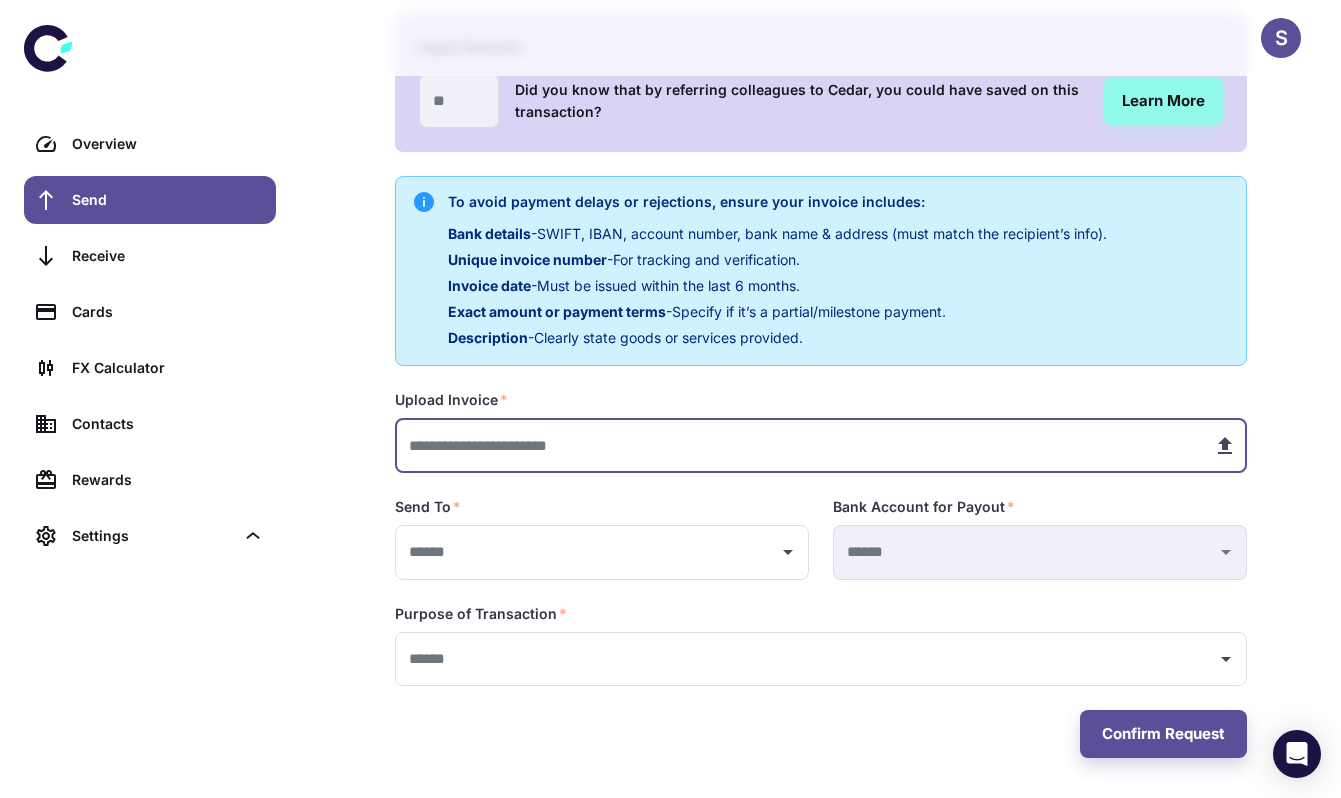 click at bounding box center (796, 445) 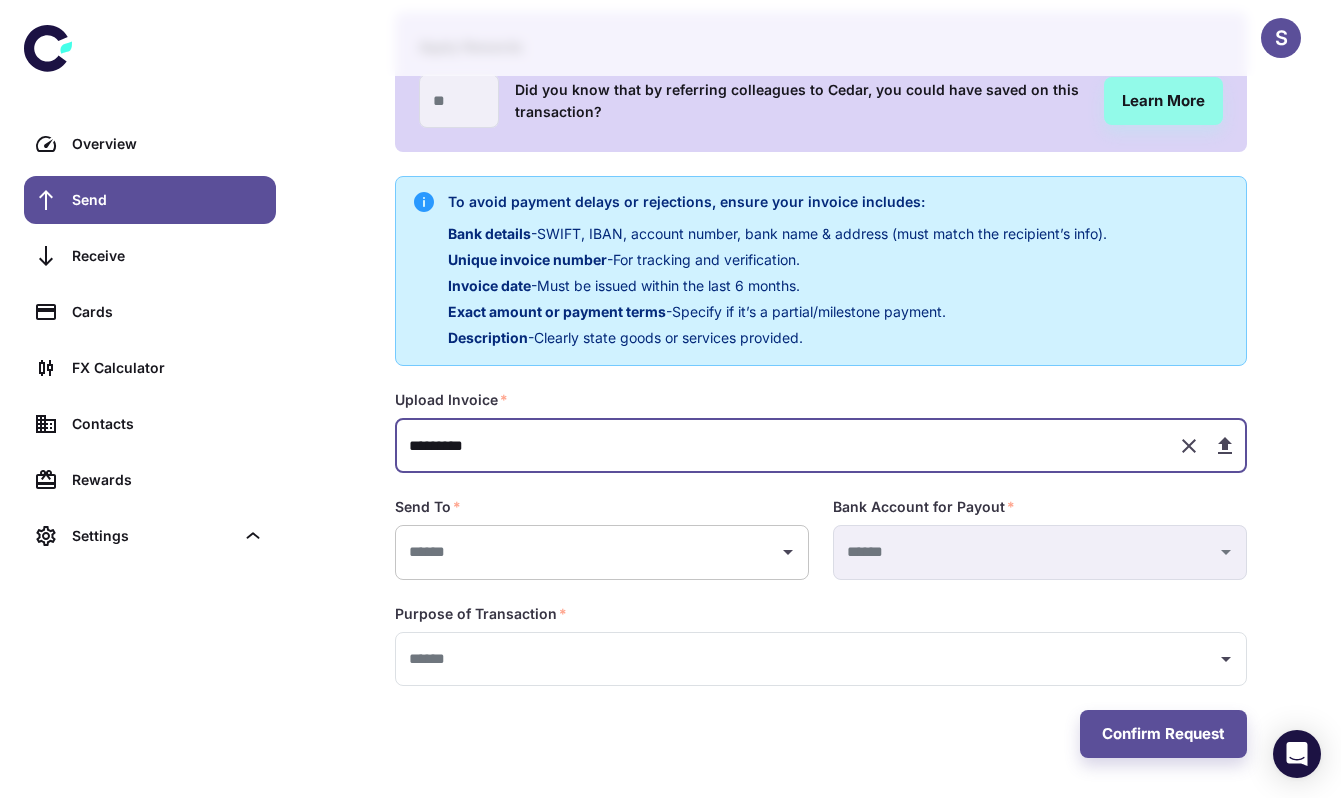 click at bounding box center [587, 552] 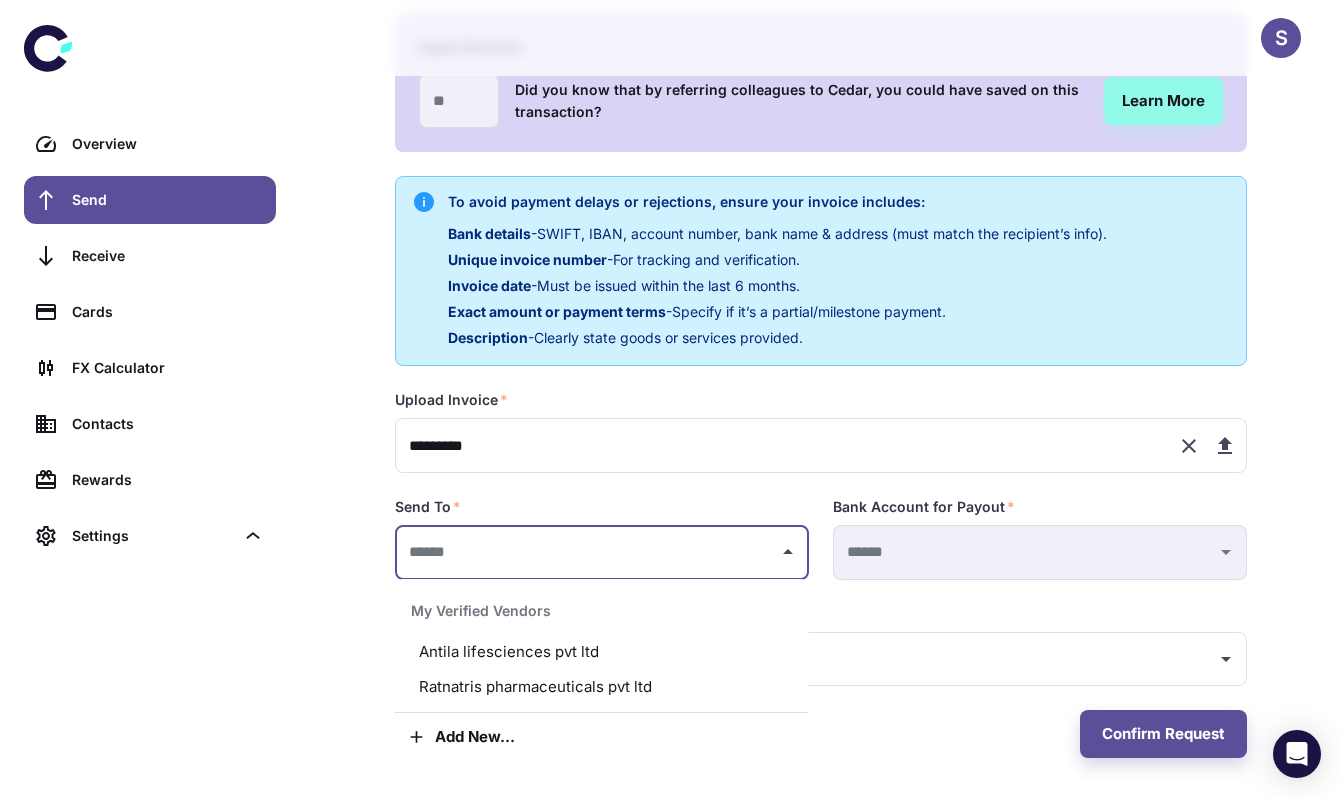 click on "Ratnatris pharmaceuticals pvt ltd" at bounding box center (602, 687) 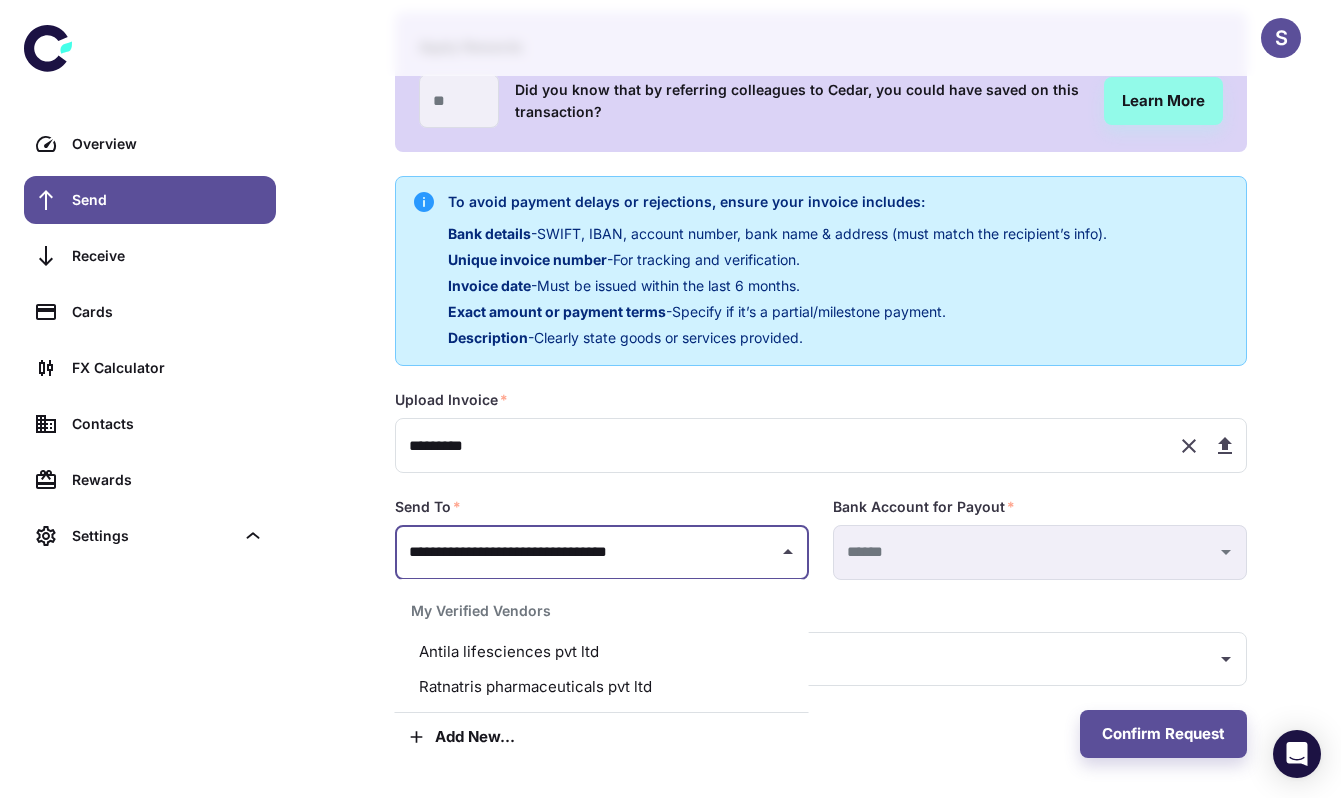 type on "**********" 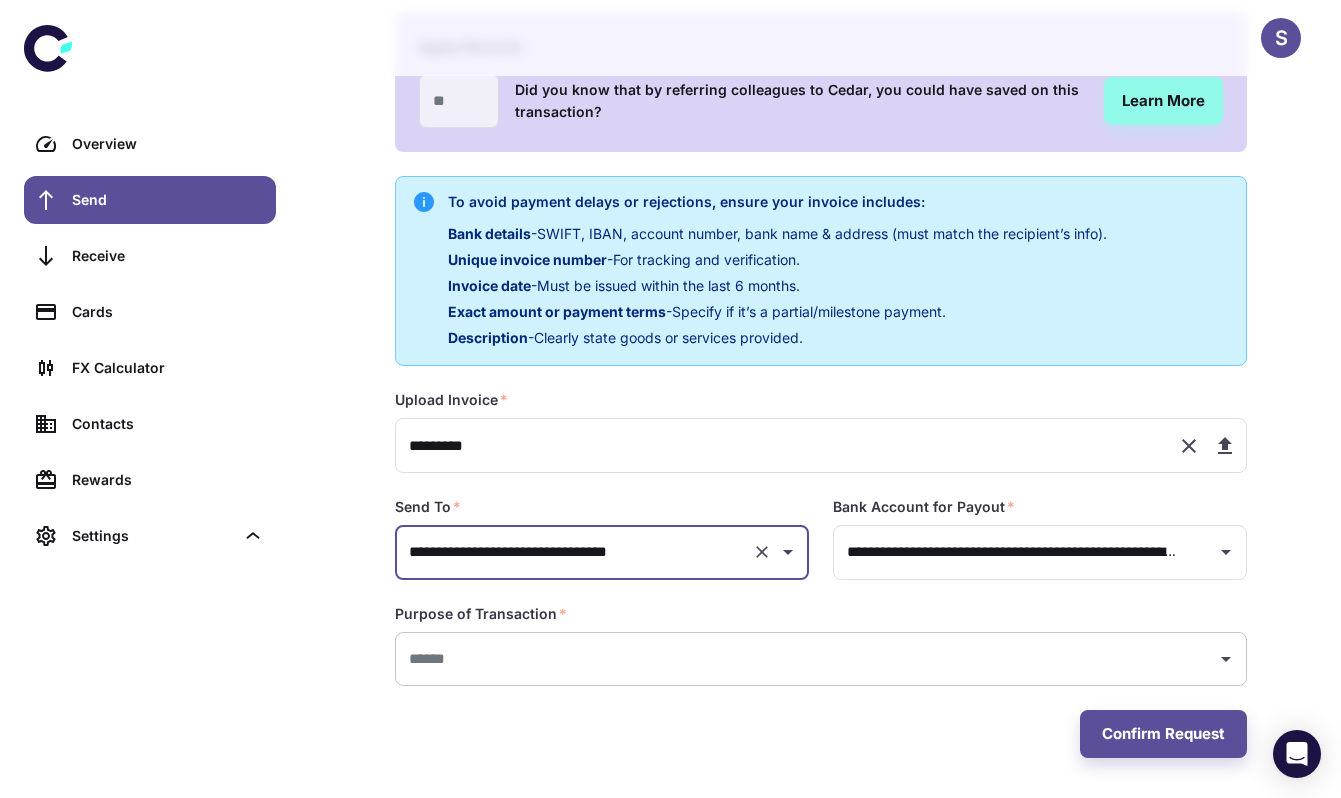 click at bounding box center (806, 659) 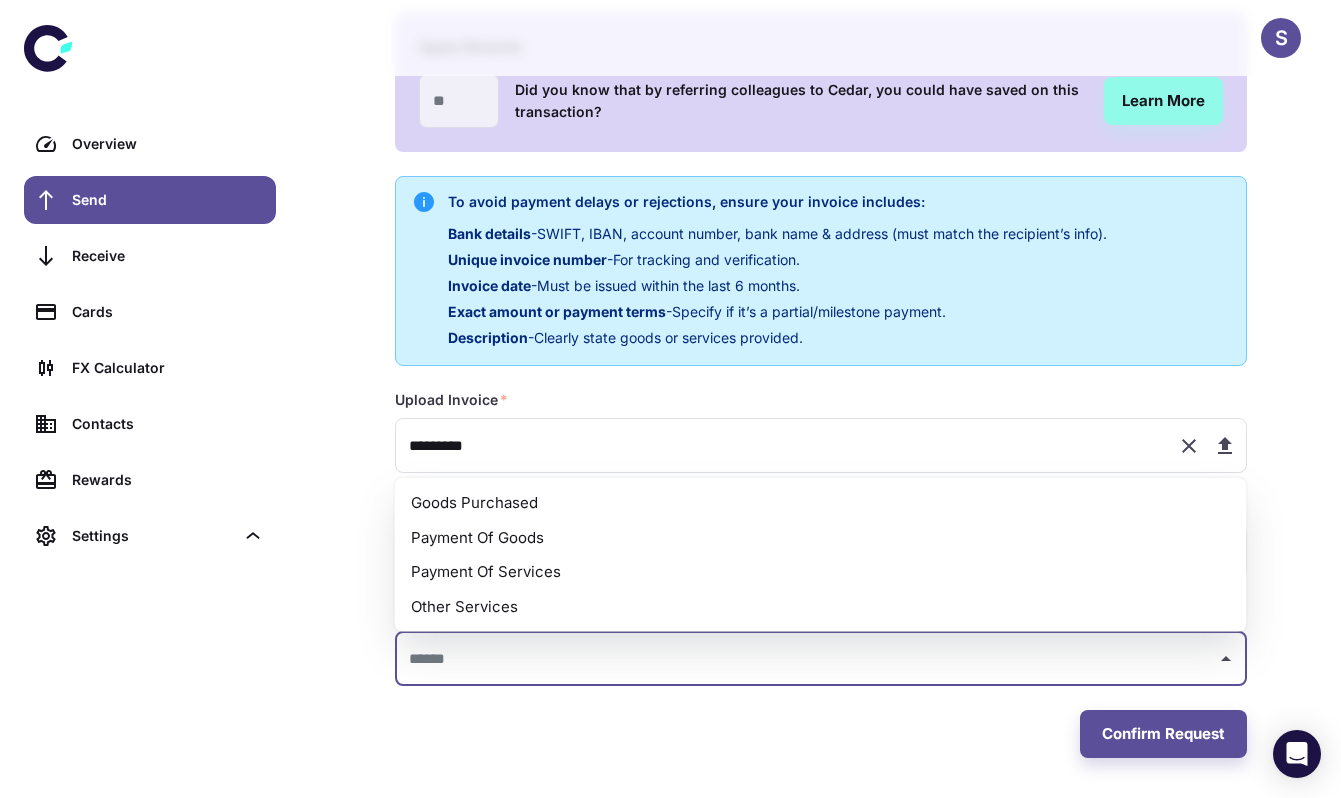 click on "Payment Of Goods" at bounding box center [821, 537] 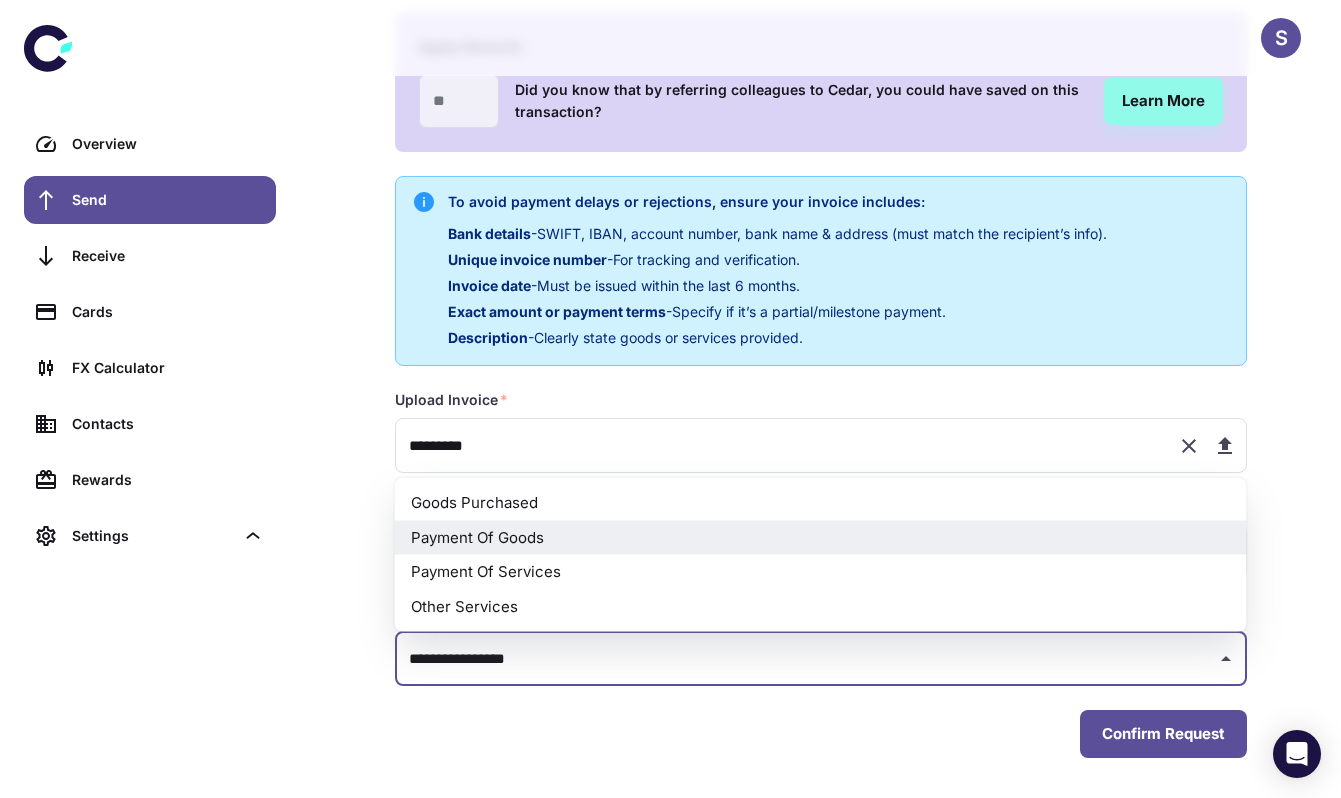 click on "Confirm Request" at bounding box center (1163, 734) 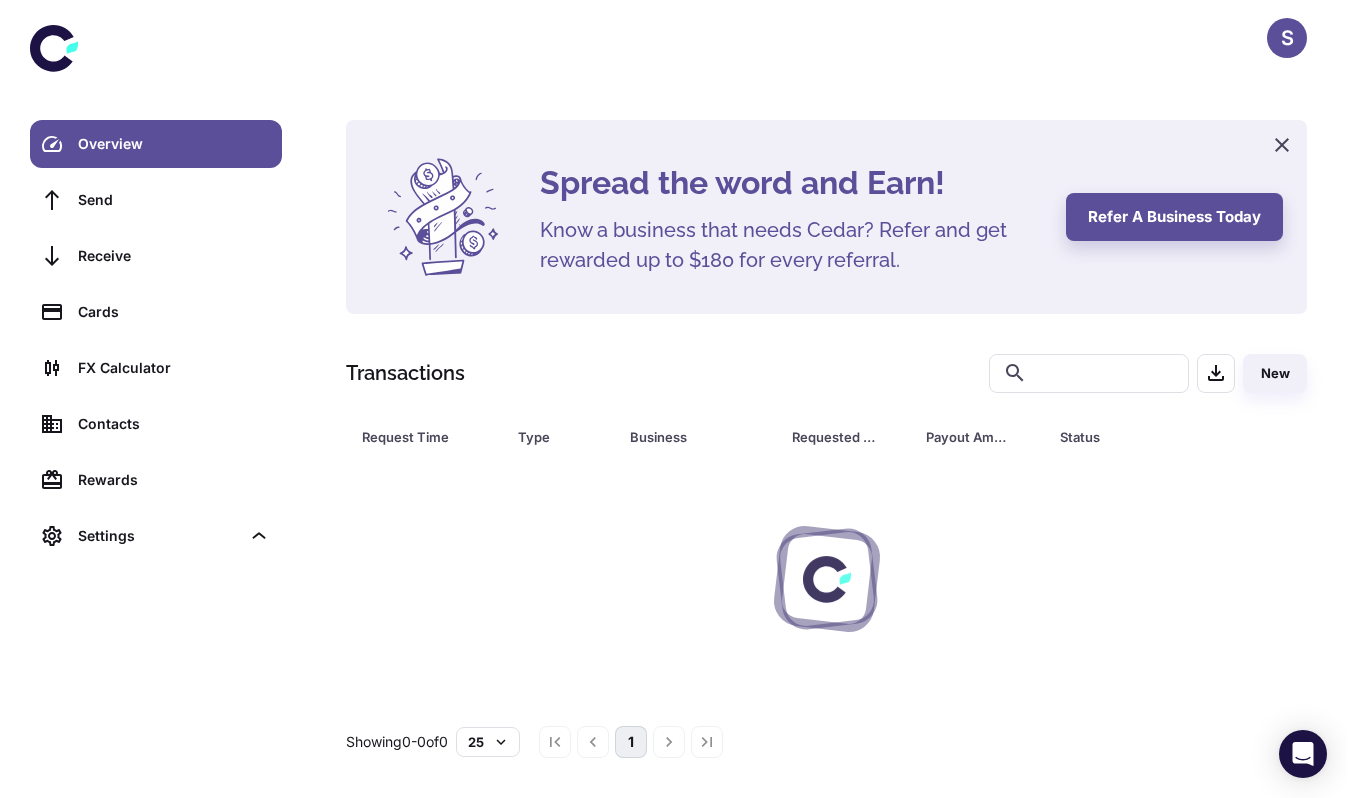 scroll, scrollTop: 0, scrollLeft: 0, axis: both 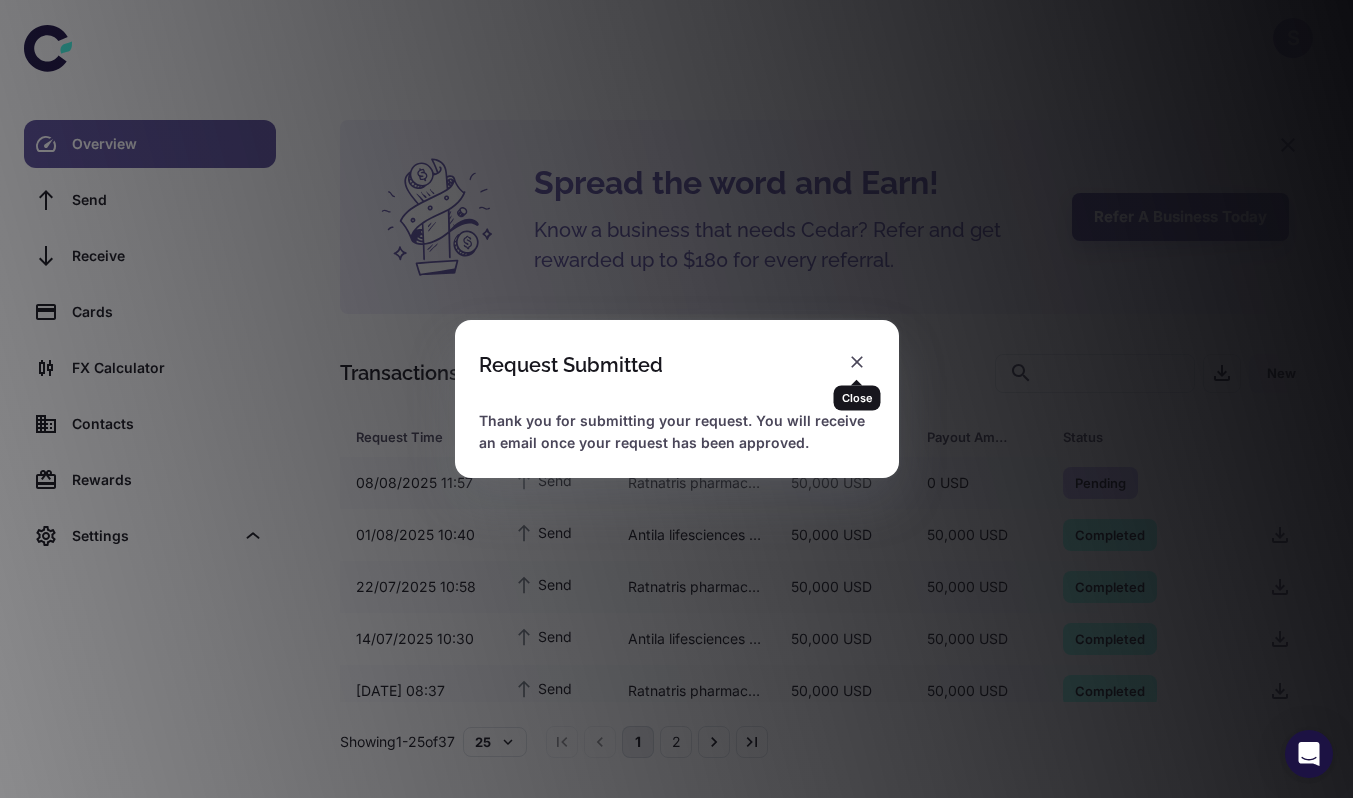 click 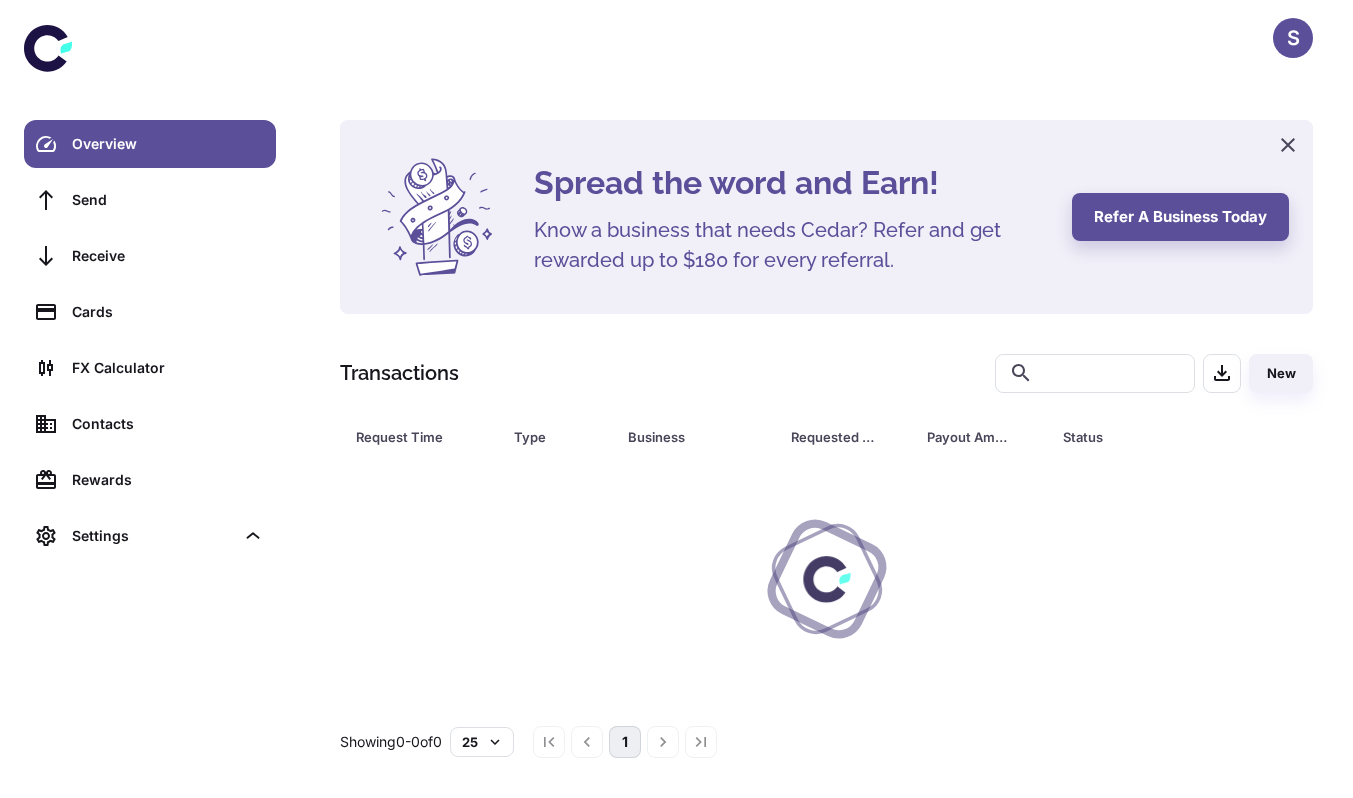 scroll, scrollTop: 0, scrollLeft: 0, axis: both 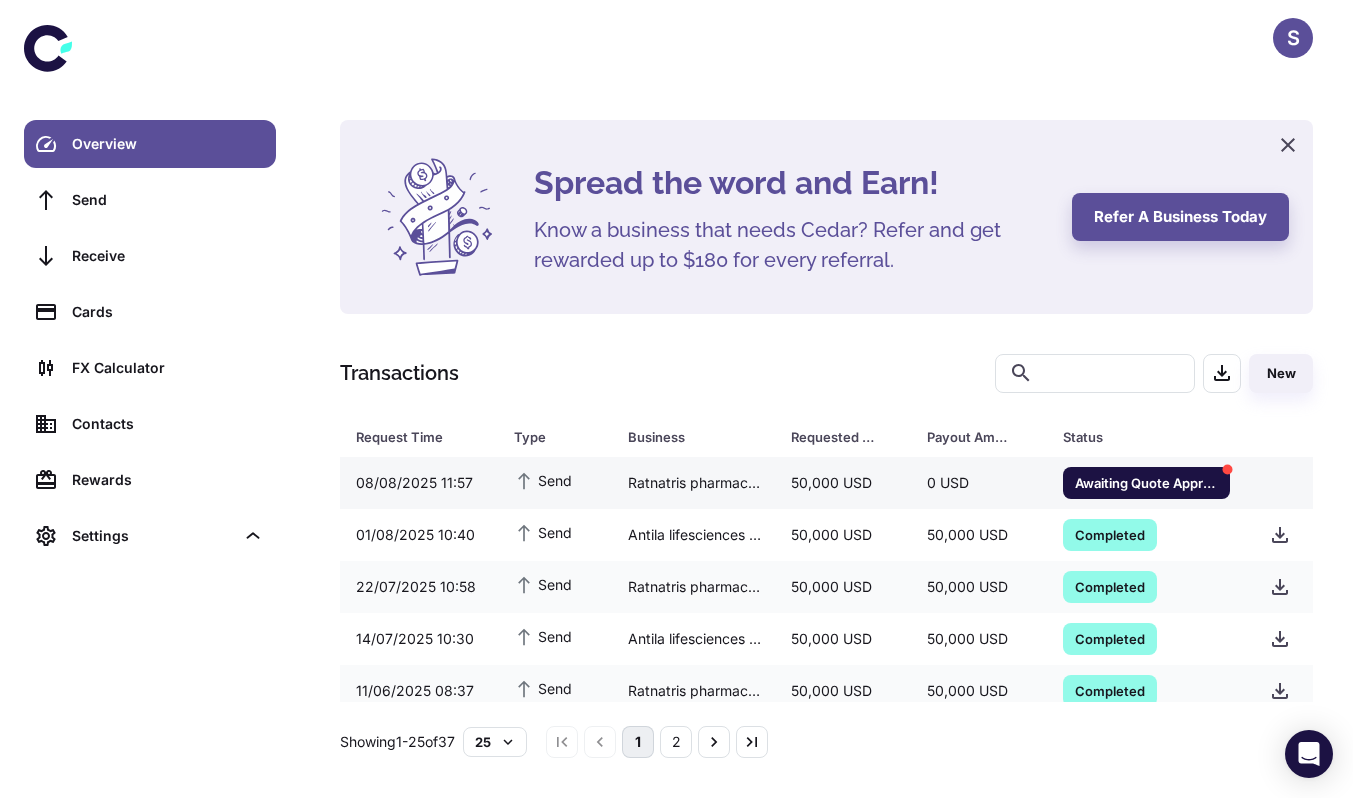 click on "Ratnatris pharmaceuticals pvt ltd" at bounding box center [693, 483] 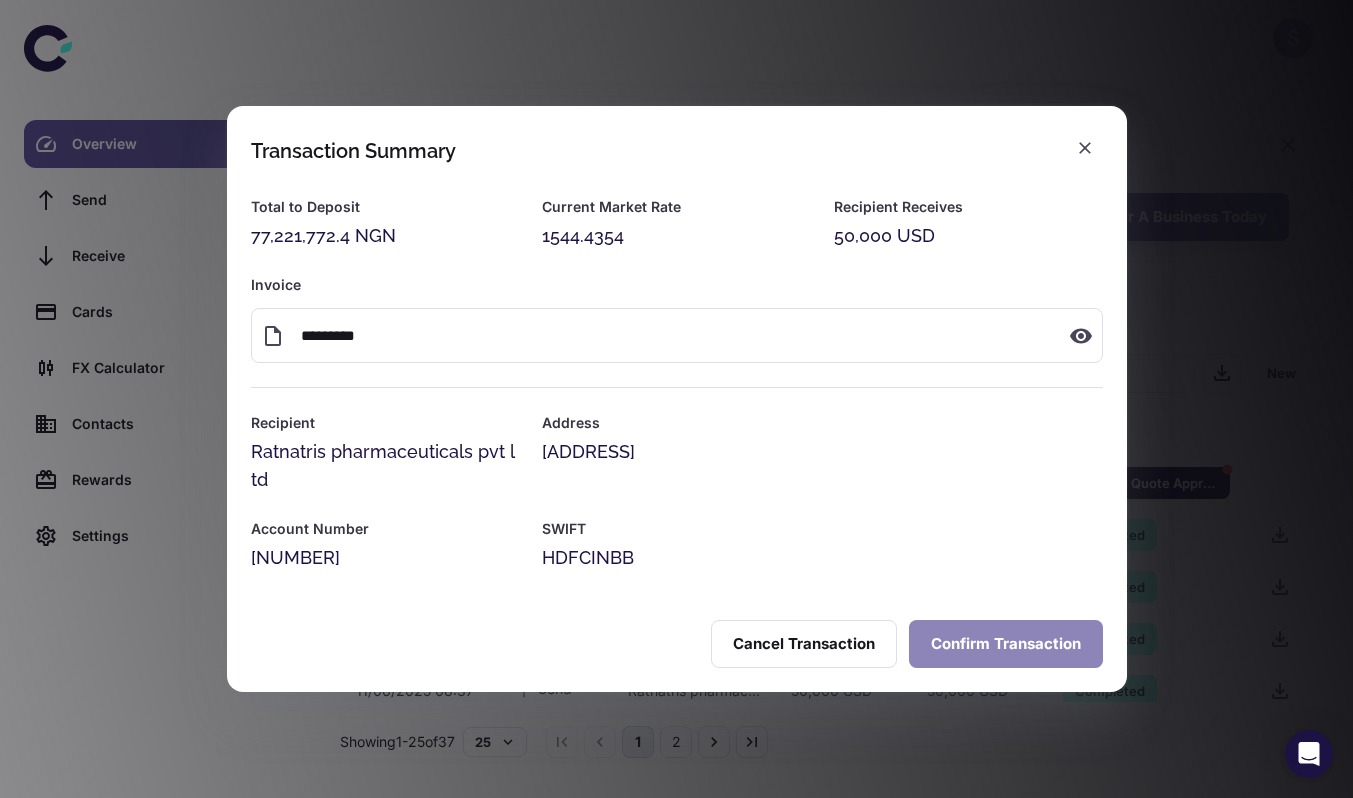 click on "Confirm Transaction" at bounding box center (1006, 644) 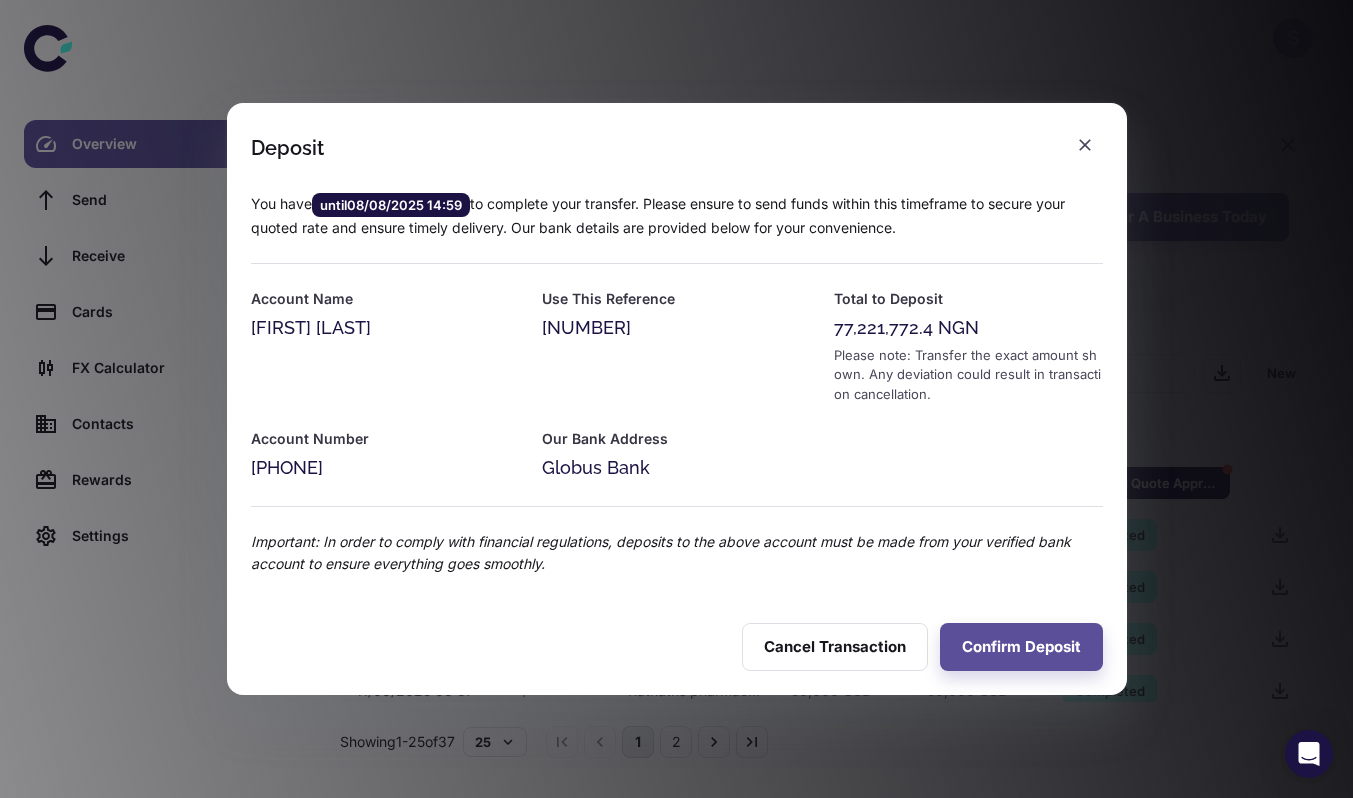 click on "[PHONE]" at bounding box center (385, 468) 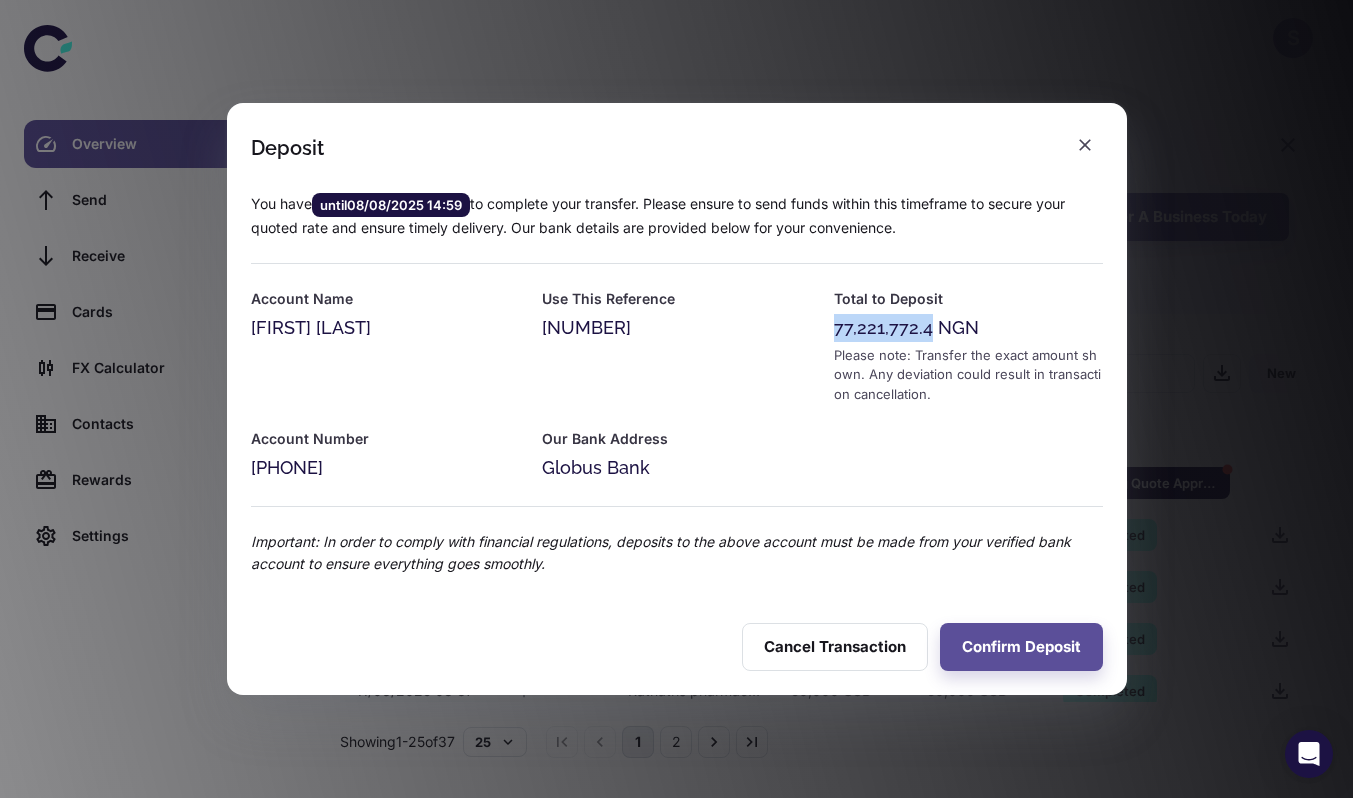 click on "77,221,772.4 NGN" at bounding box center (968, 328) 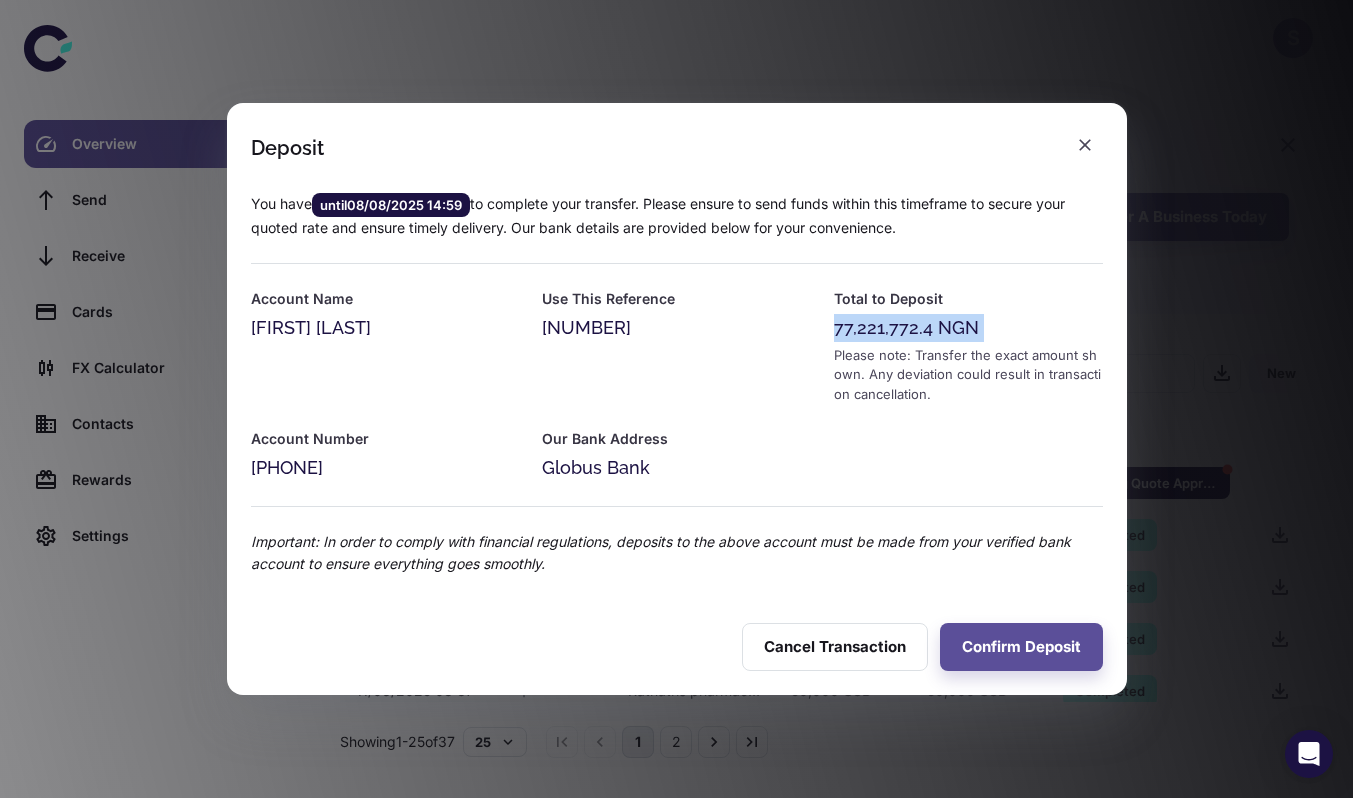 click on "77,221,772.4 NGN" at bounding box center [968, 328] 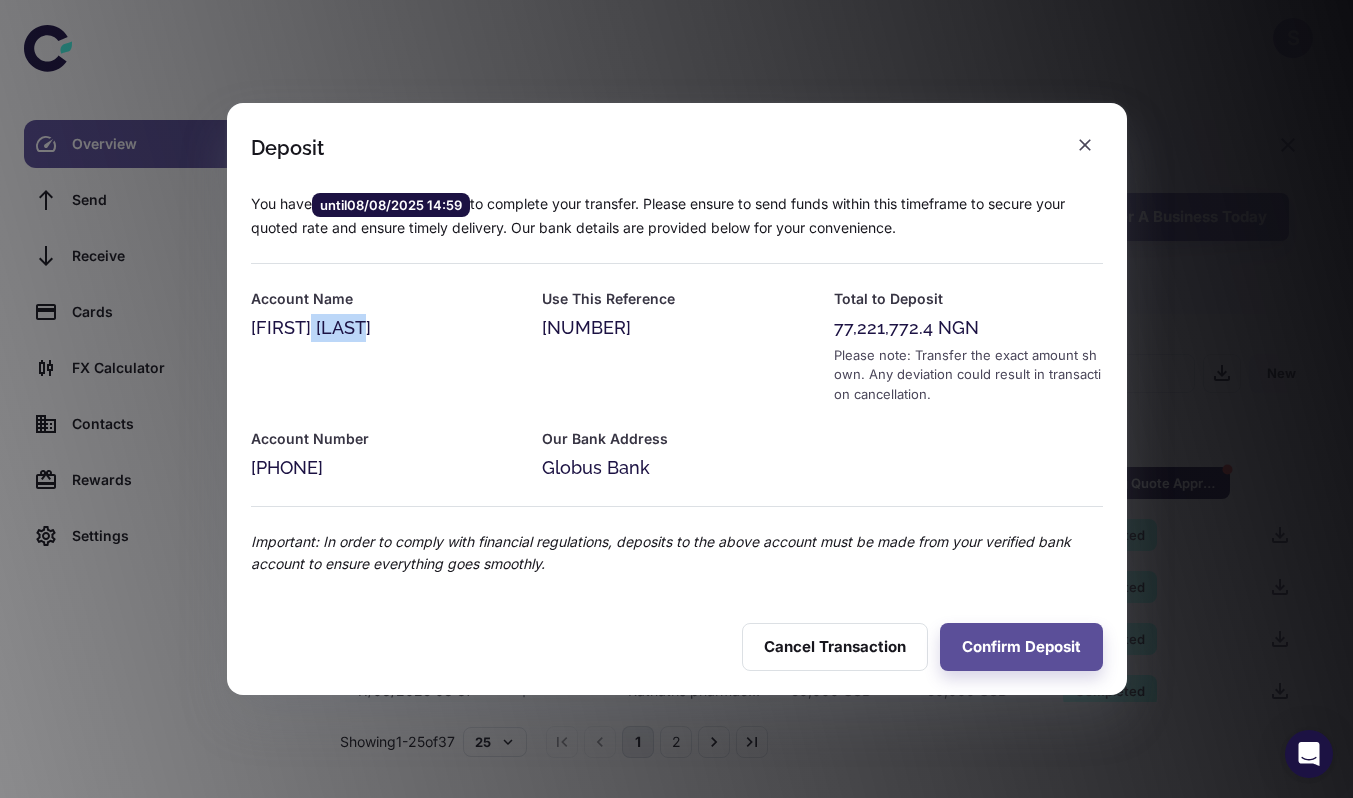 click on "[FIRST] [LAST]" at bounding box center [385, 328] 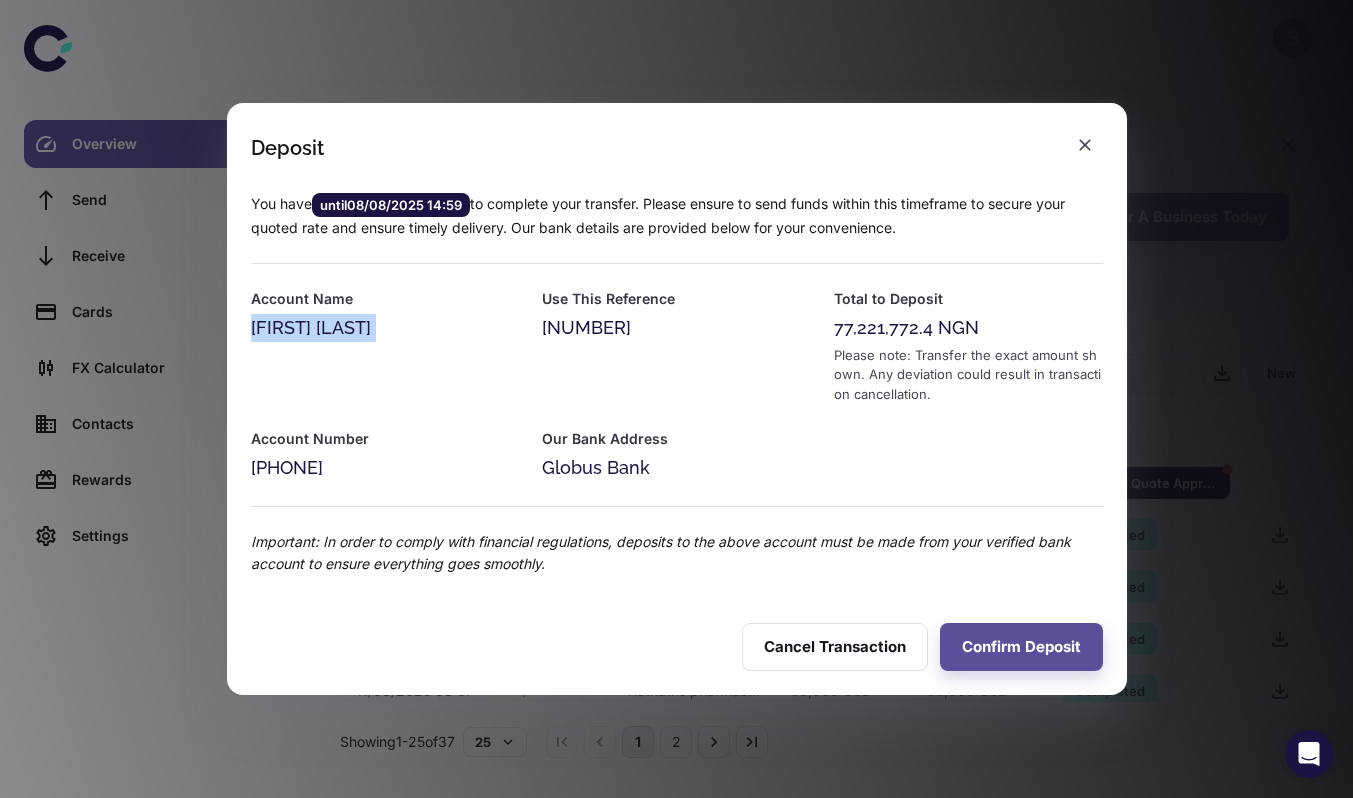 click on "[FIRST] [LAST]" at bounding box center (385, 328) 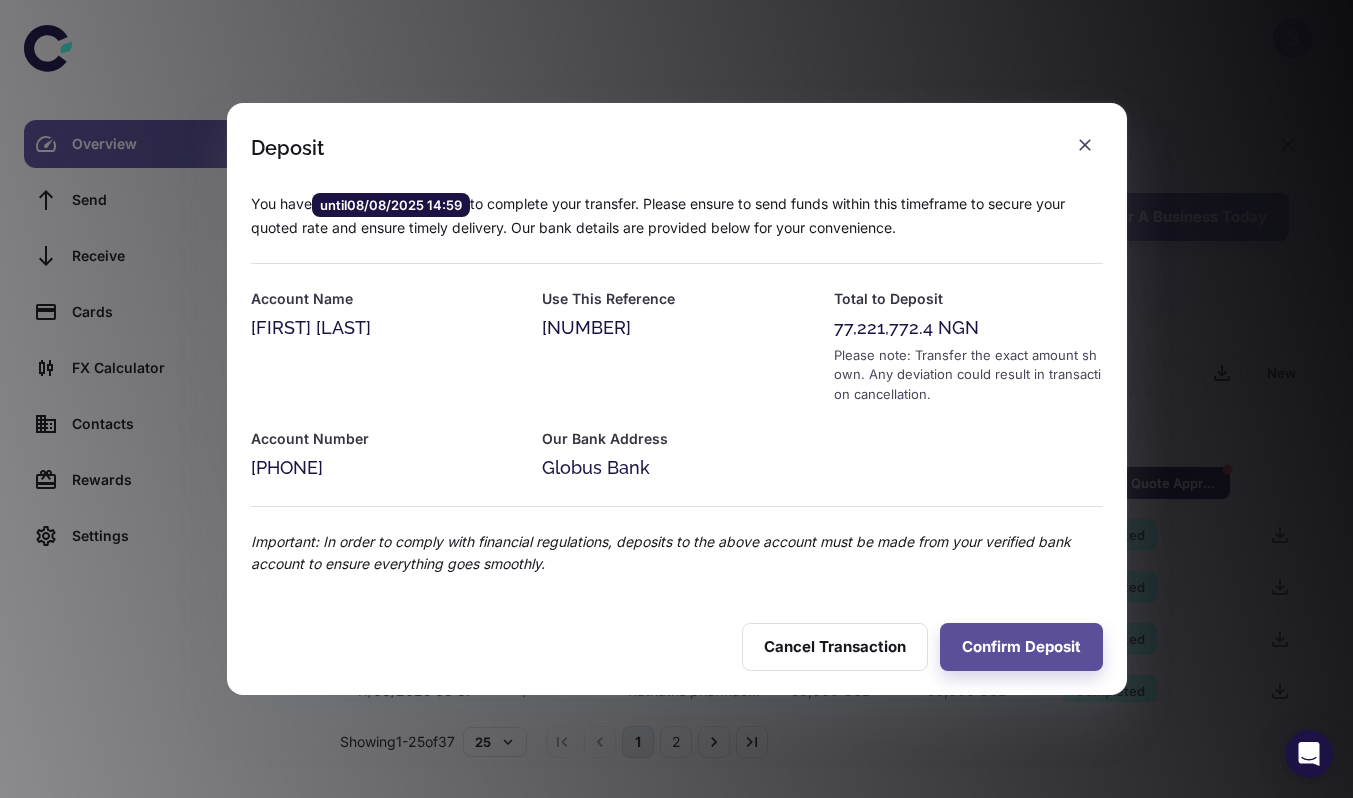 click at bounding box center (665, 494) 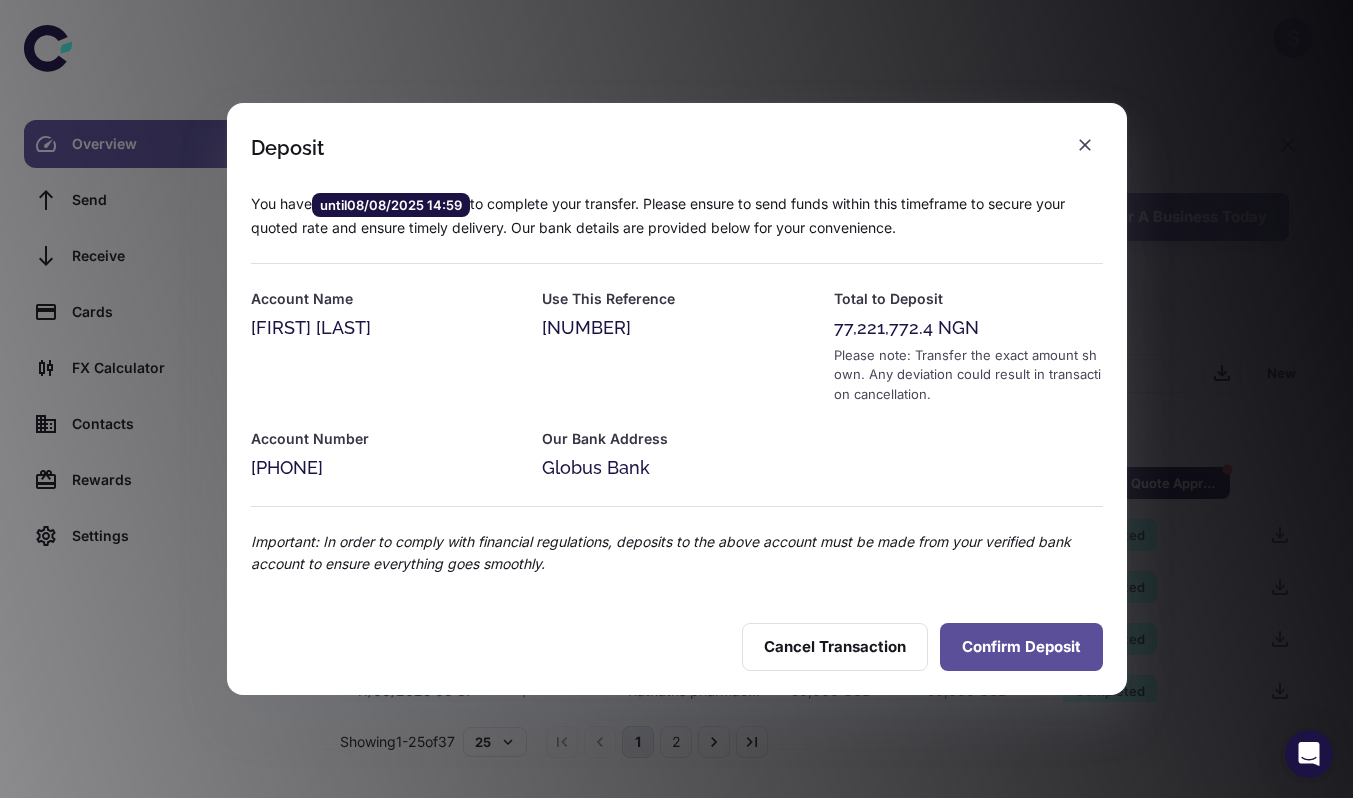 click on "Confirm Deposit" at bounding box center (1021, 647) 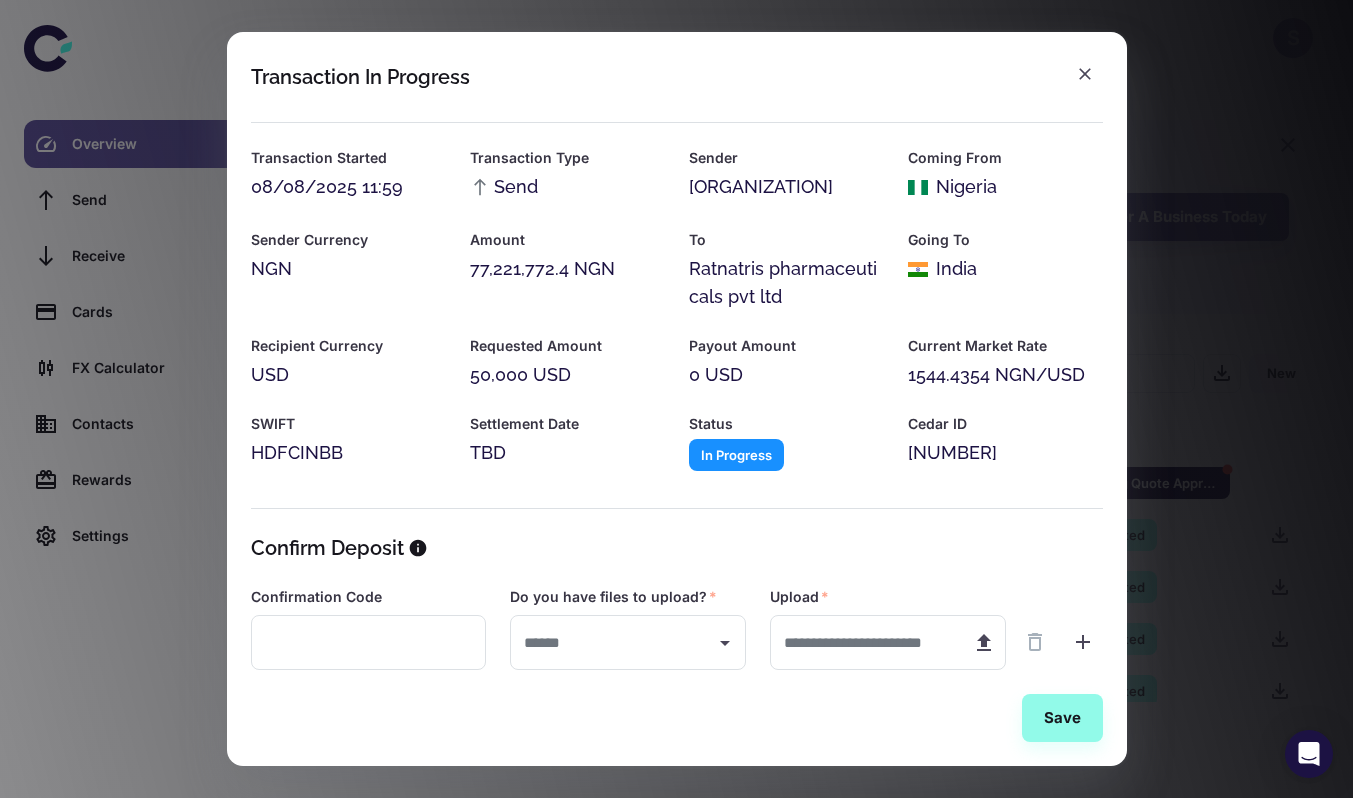 type on "***" 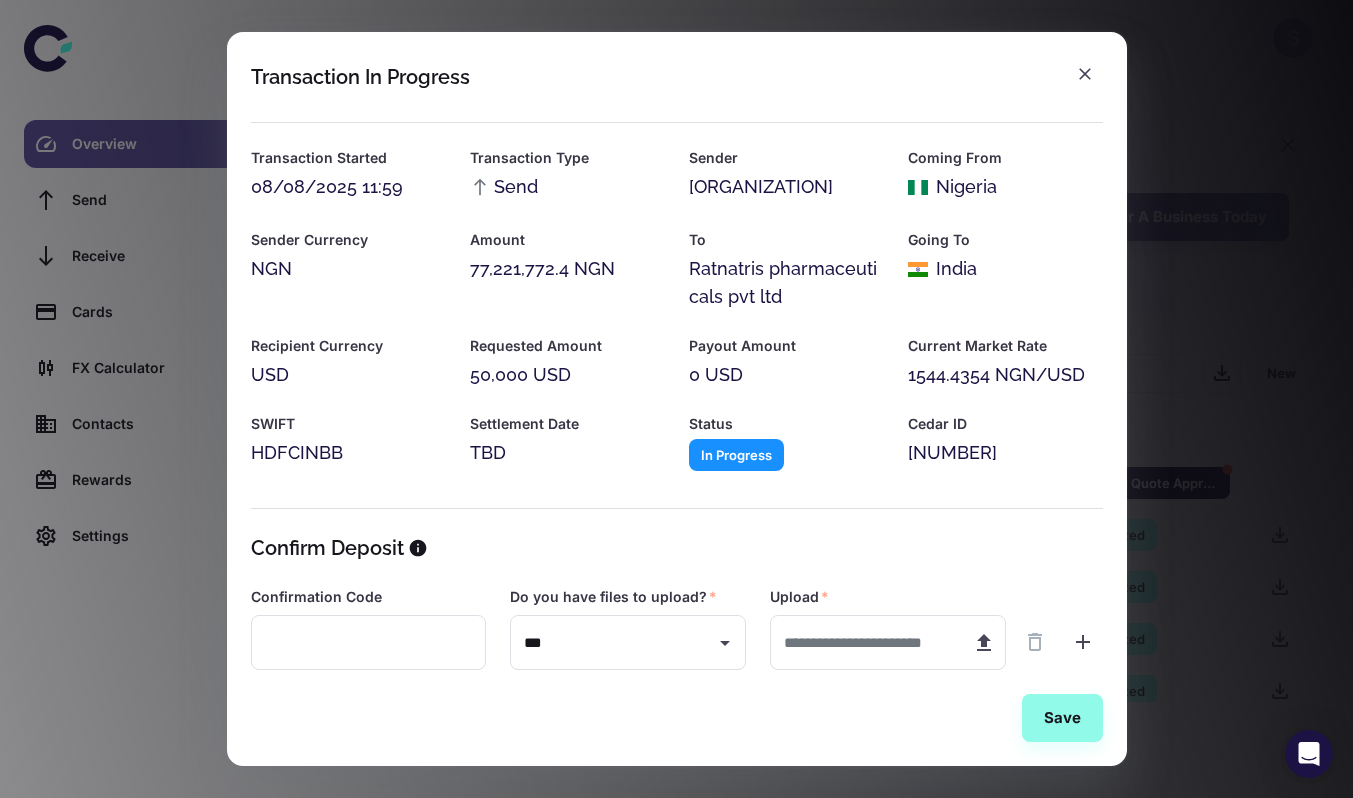 click on "Transaction In Progress Transaction Started 08/08/2025   11:59 Transaction Type Send Sender [ORGANIZATION] Coming From Nigeria Sender Currency NGN Amount 77,221,772.4 NGN To [ORGANIZATION] Going To India Recipient Currency USD Requested Amount 50,000 USD Payout Amount 0 USD Current Market Rate 1544.4354 NGN/USD SWIFT HDFCINBB Settlement Date TBD Status In Progress Cedar ID [NUMBER] Confirm Deposit Confirmation Code ​ Do you have files to upload?   * *** ​ Upload   * ​ Save" at bounding box center (676, 399) 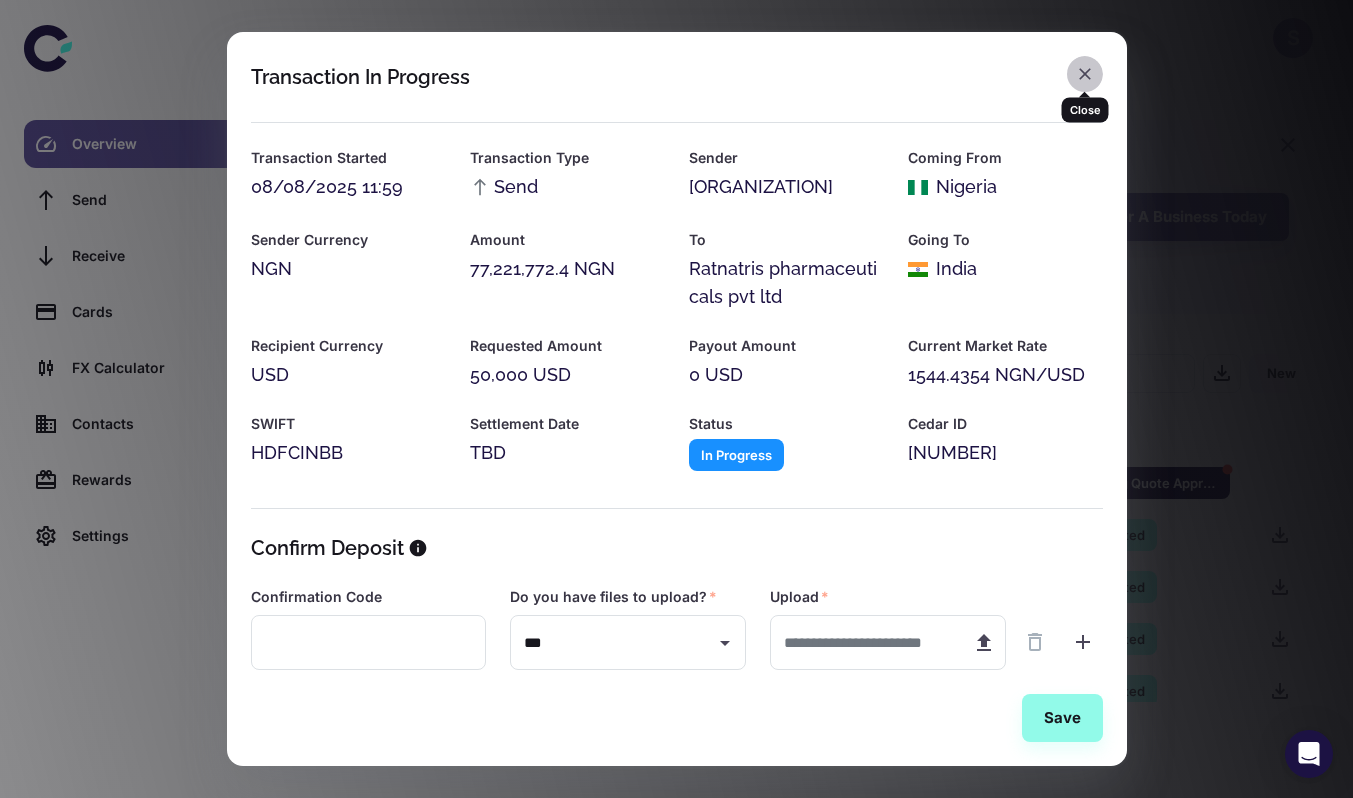 click 